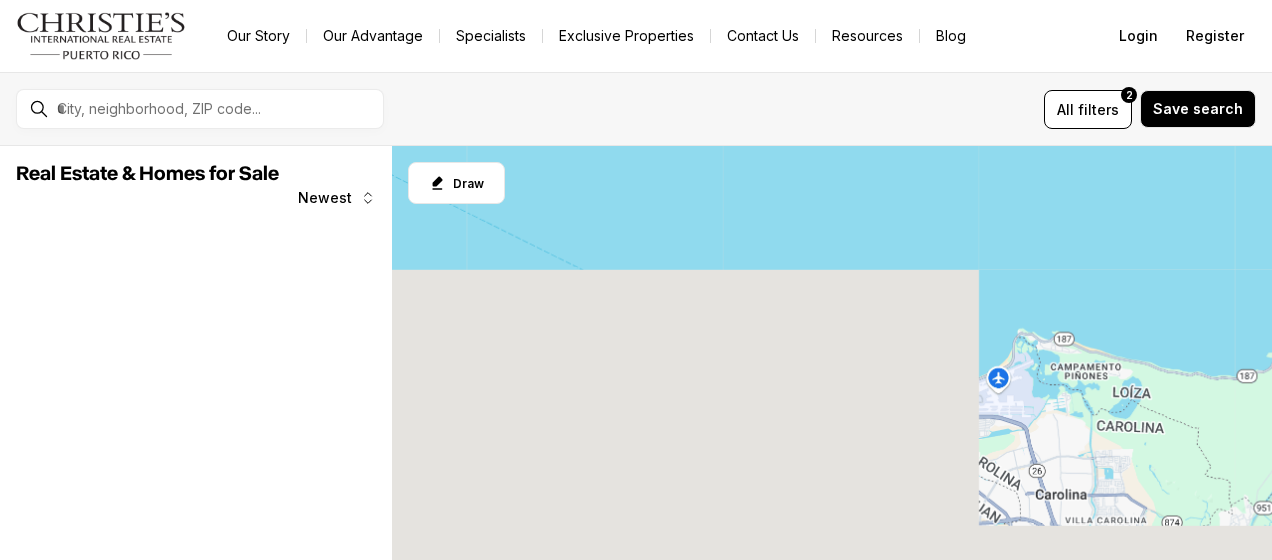 scroll, scrollTop: 0, scrollLeft: 0, axis: both 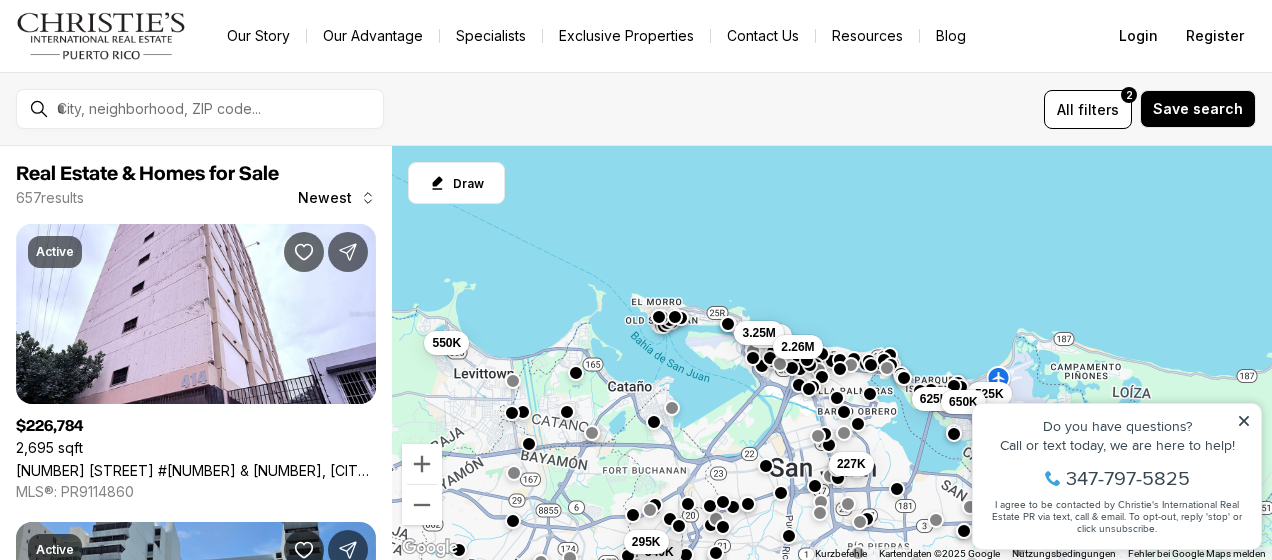 click 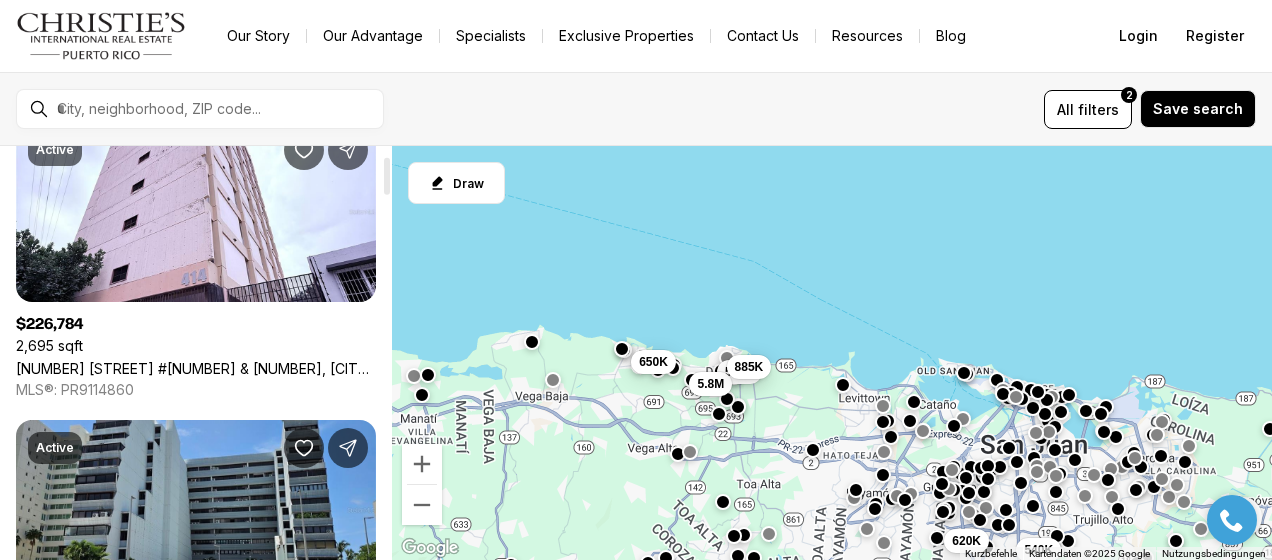scroll, scrollTop: 0, scrollLeft: 0, axis: both 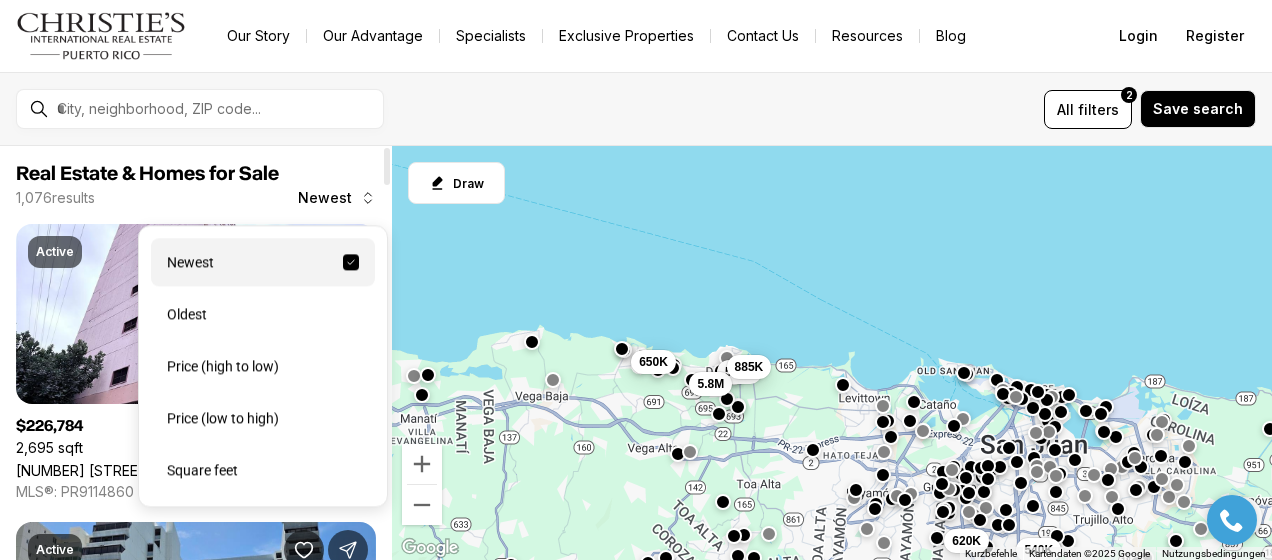 click on "Newest" at bounding box center [325, 198] 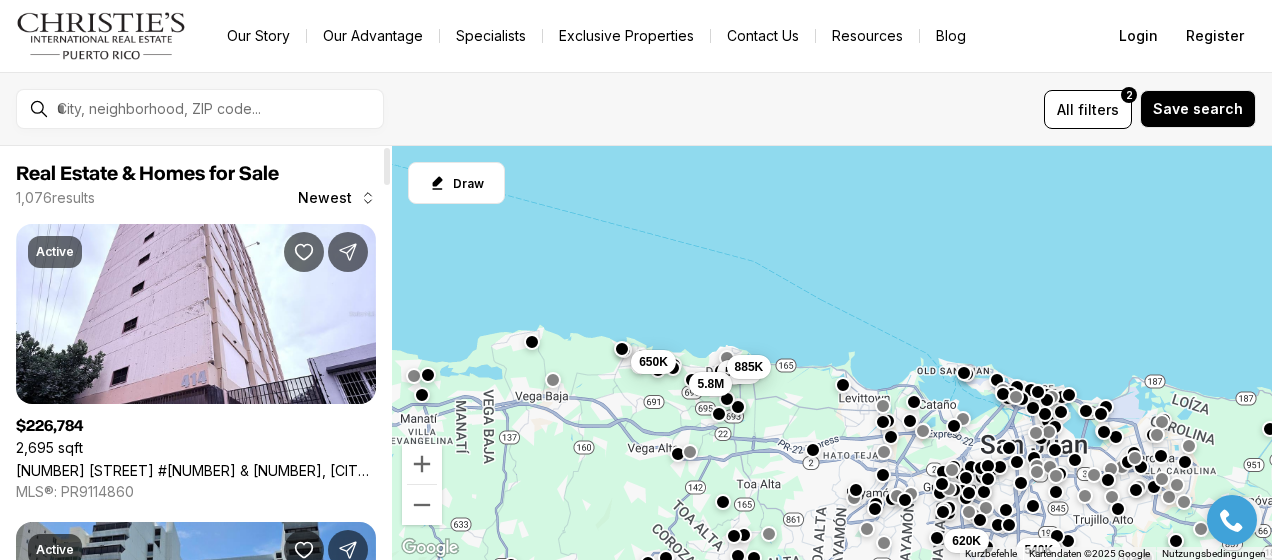 click on "Real Estate & Homes for Sale" at bounding box center (196, 174) 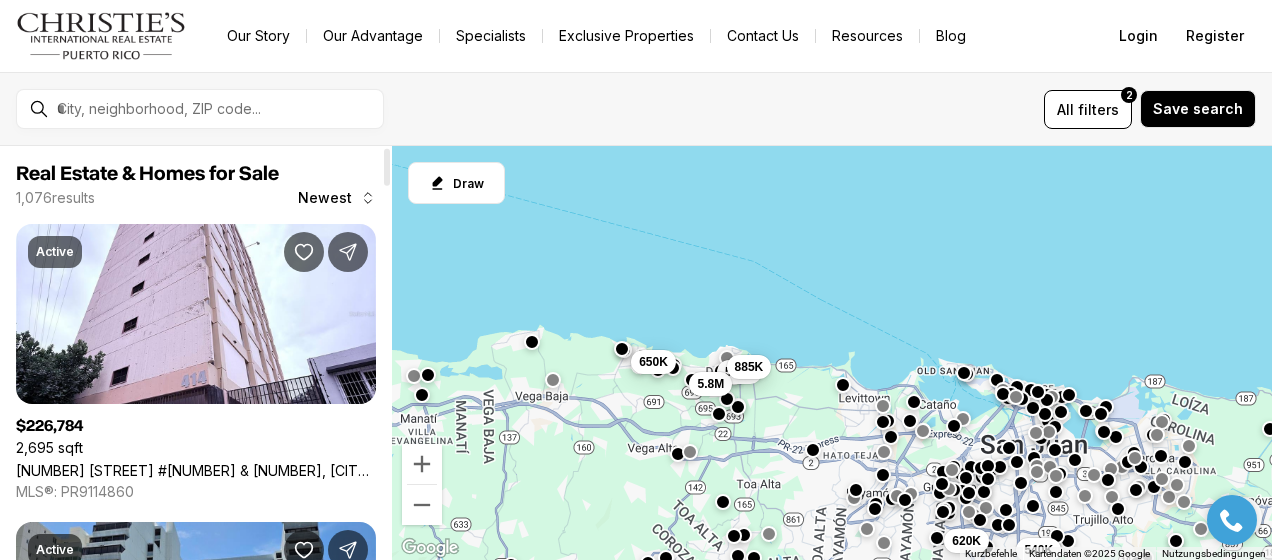 scroll, scrollTop: 135, scrollLeft: 0, axis: vertical 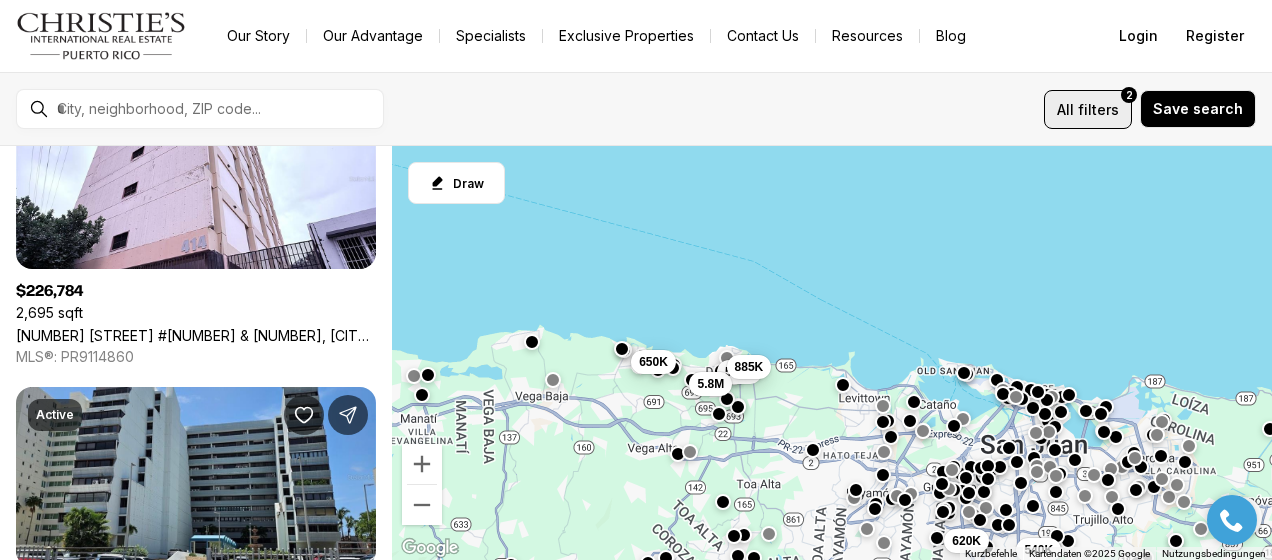 click on "filters" at bounding box center (1098, 109) 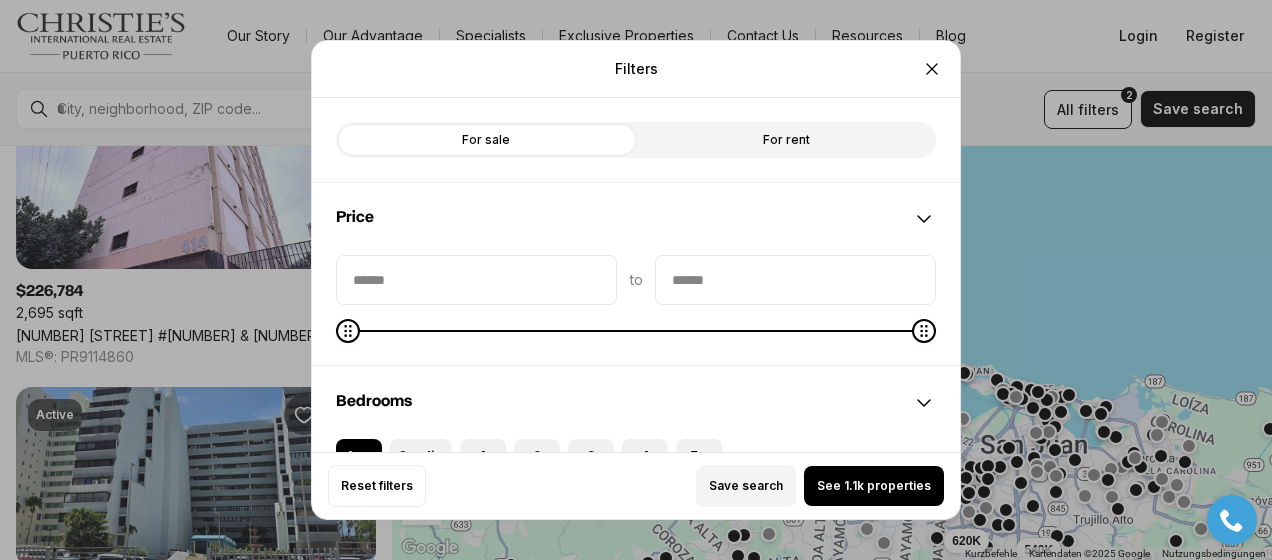 click on "For rent" at bounding box center [786, 140] 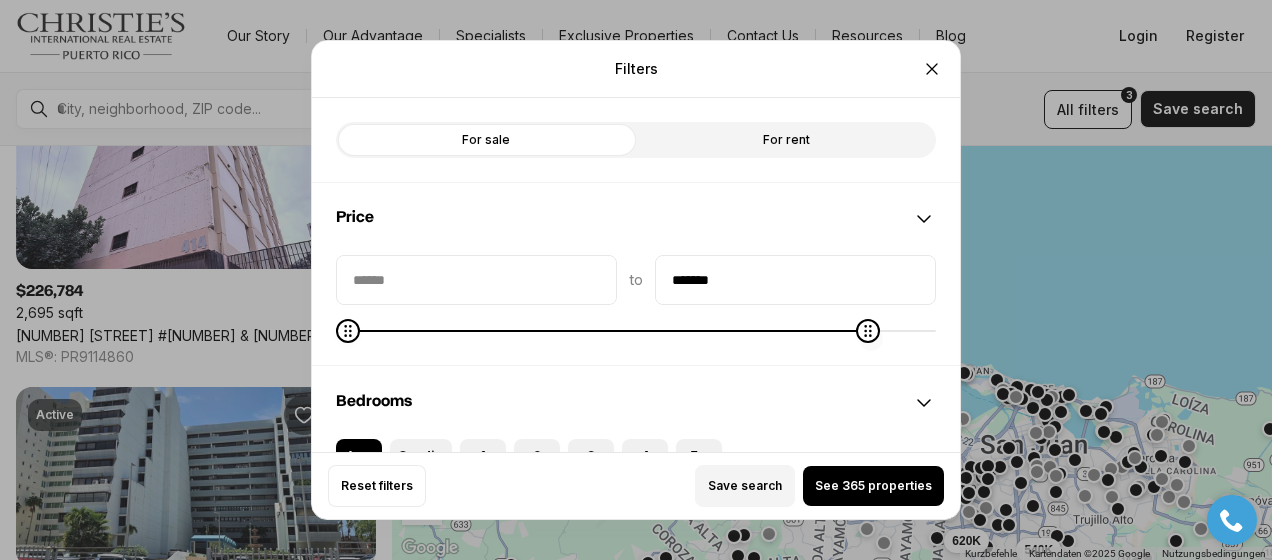 type on "*******" 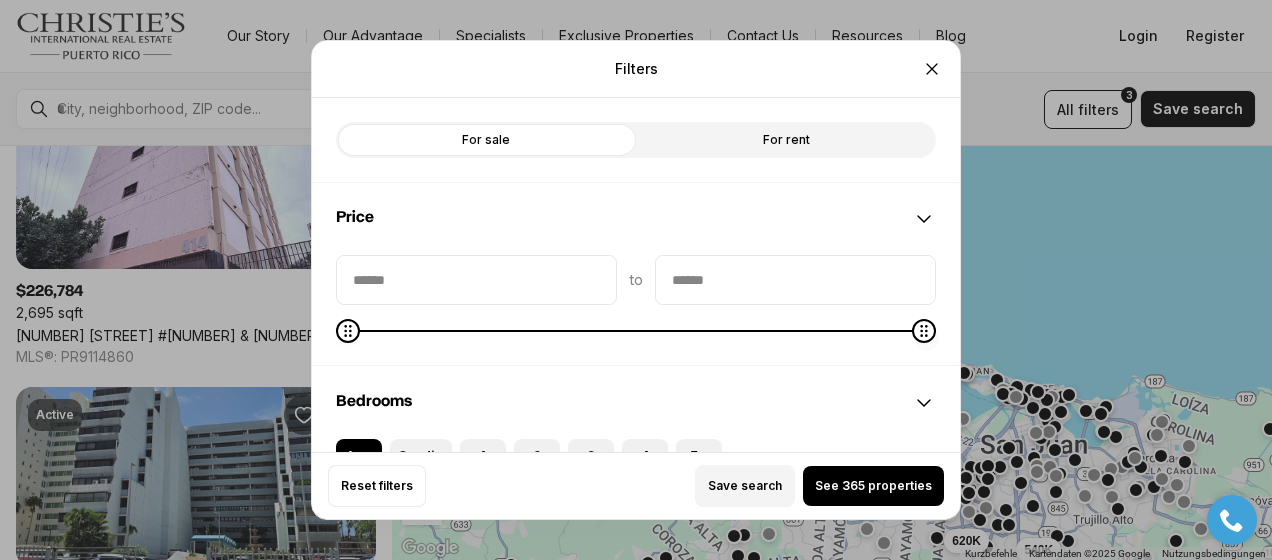 click 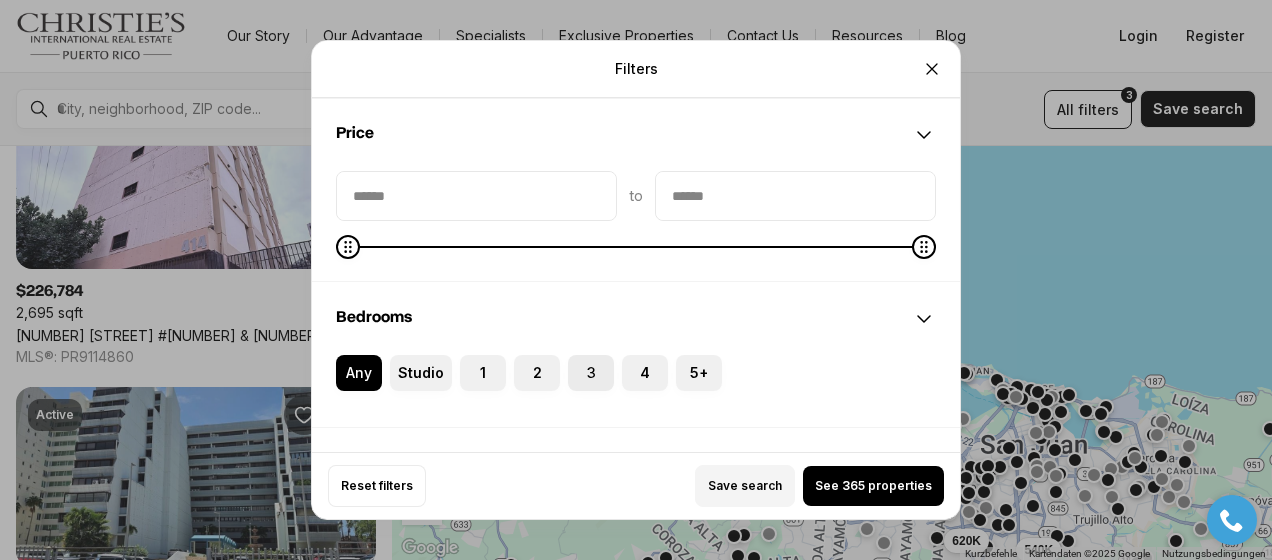 click on "3" at bounding box center [591, 373] 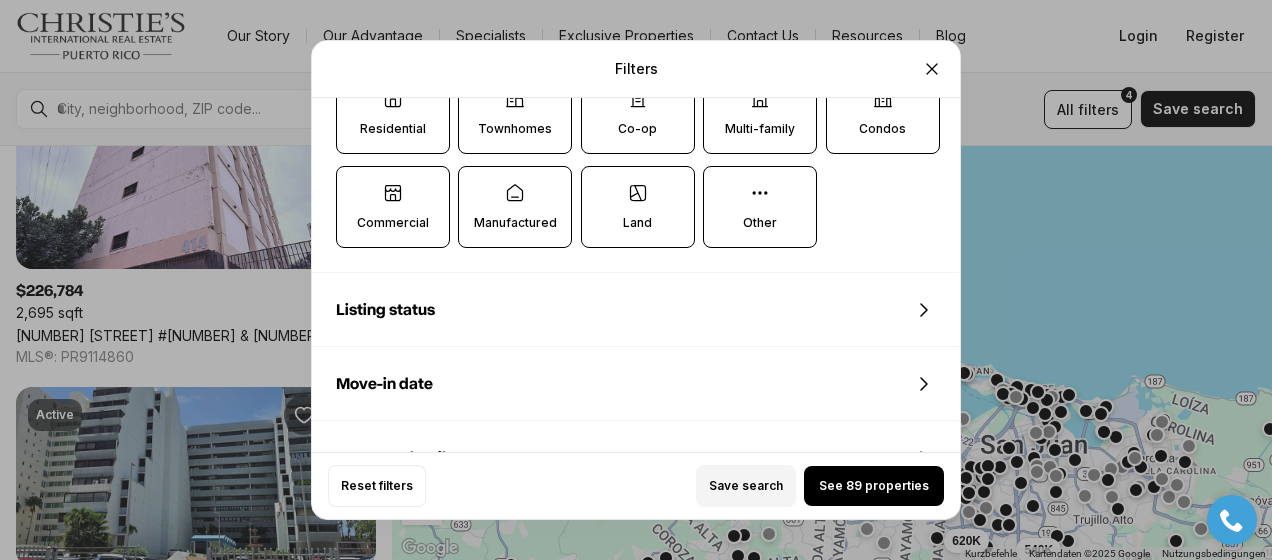 scroll, scrollTop: 704, scrollLeft: 0, axis: vertical 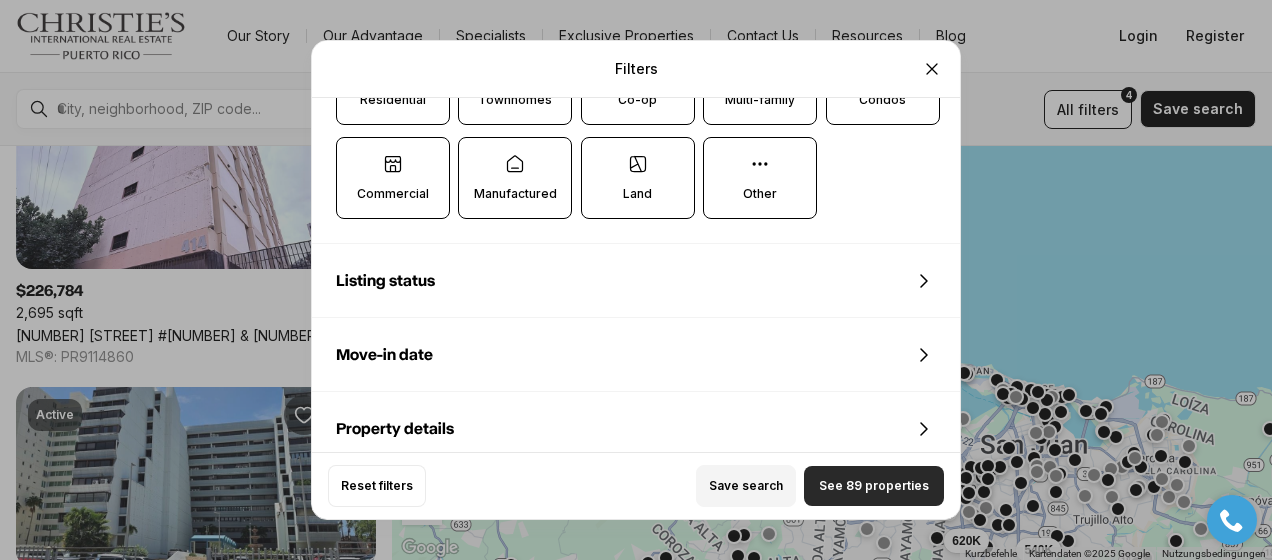 click on "See 89 properties" at bounding box center [874, 486] 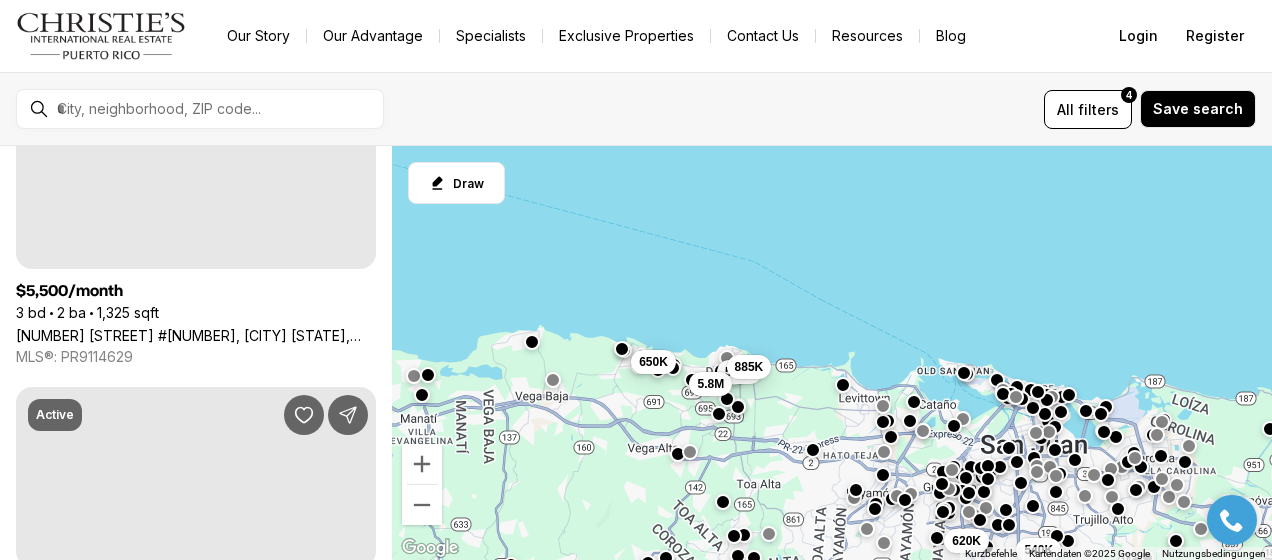 scroll, scrollTop: 0, scrollLeft: 0, axis: both 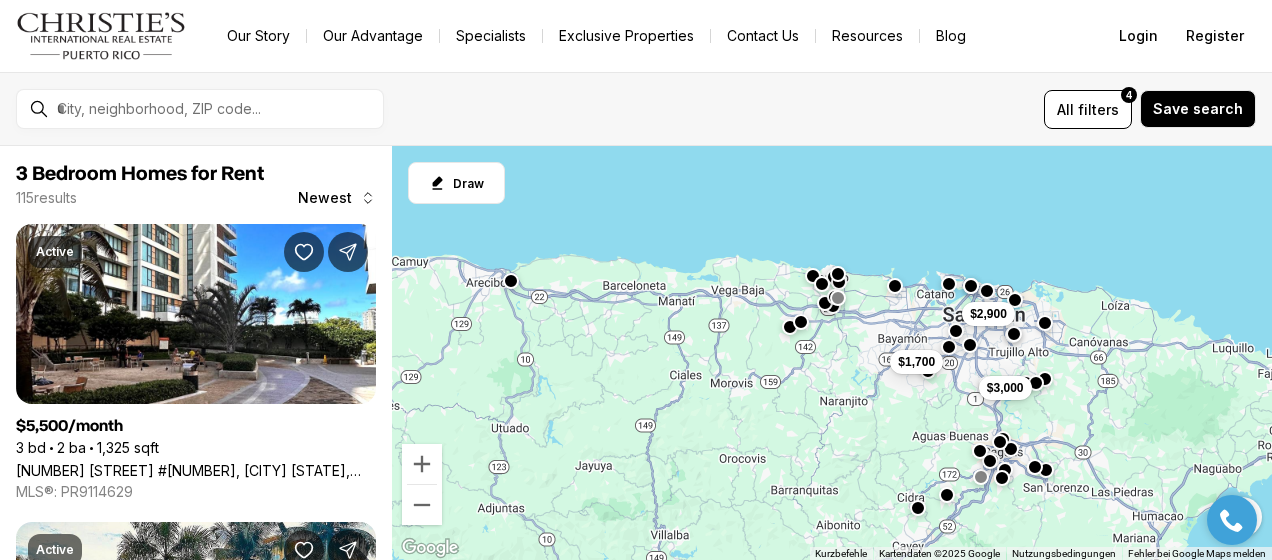 drag, startPoint x: 926, startPoint y: 268, endPoint x: 690, endPoint y: 231, distance: 238.88281 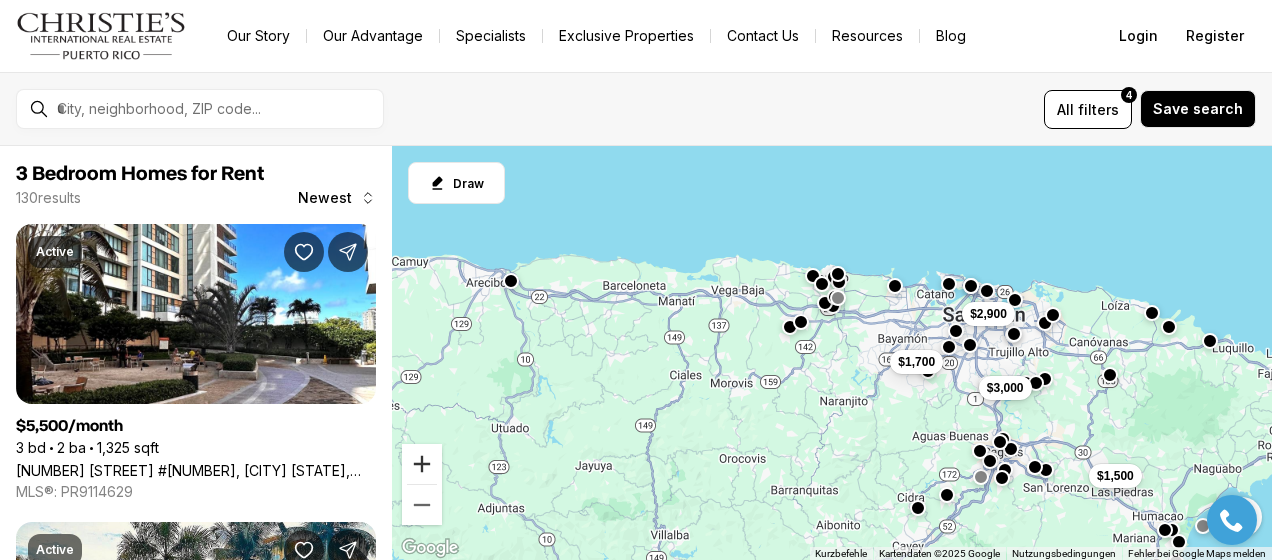 click at bounding box center [422, 464] 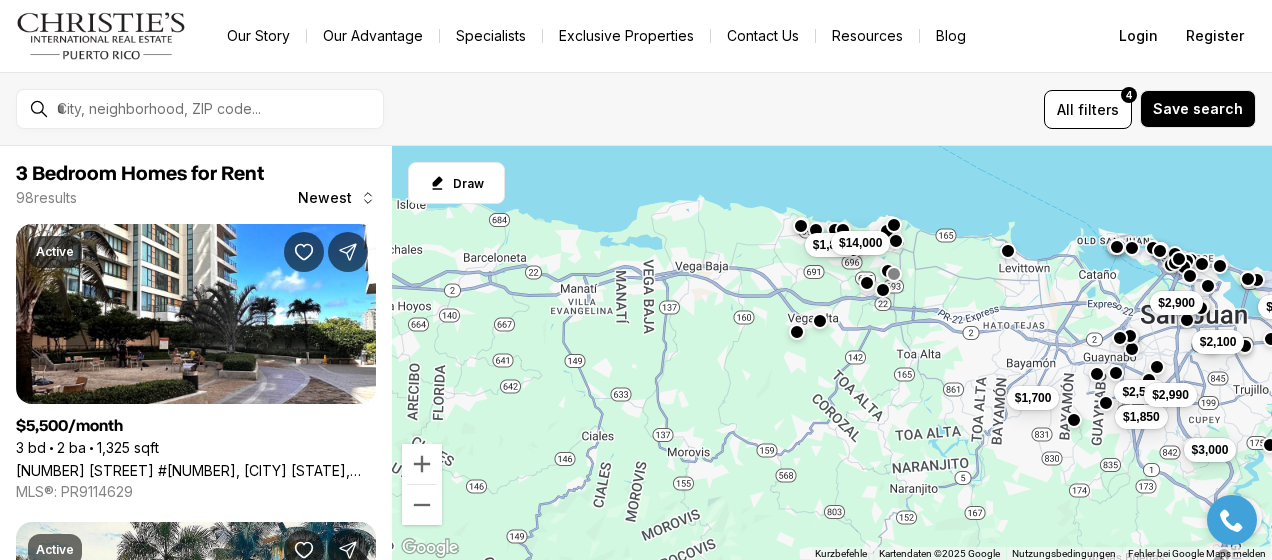 drag, startPoint x: 866, startPoint y: 291, endPoint x: 985, endPoint y: 360, distance: 137.55727 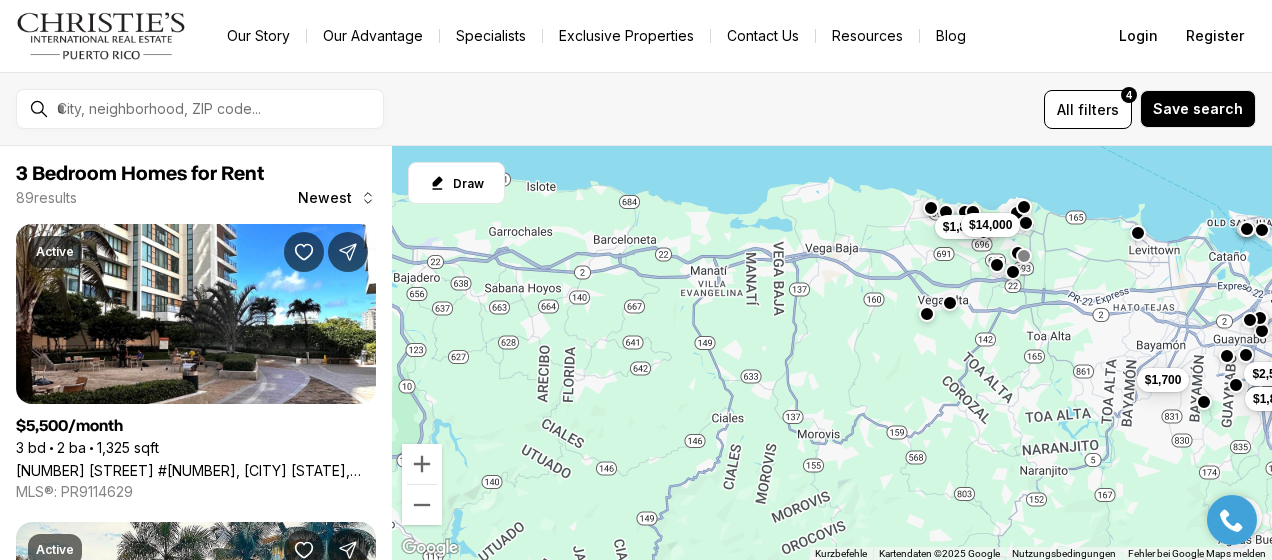 drag, startPoint x: 712, startPoint y: 386, endPoint x: 854, endPoint y: 366, distance: 143.40154 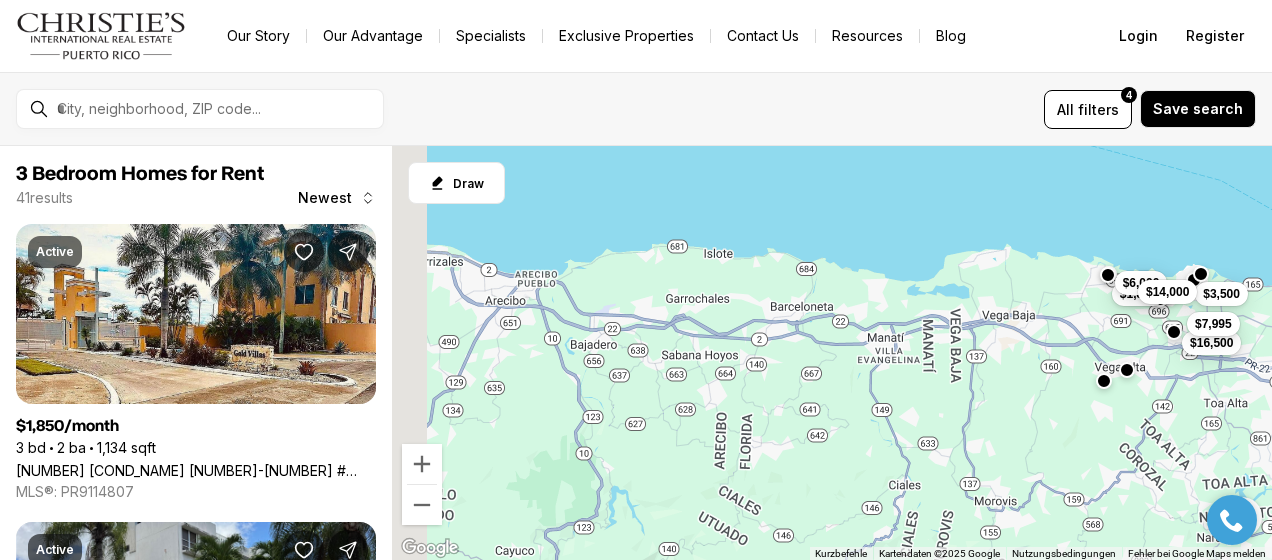 drag, startPoint x: 854, startPoint y: 366, endPoint x: 1044, endPoint y: 436, distance: 202.48457 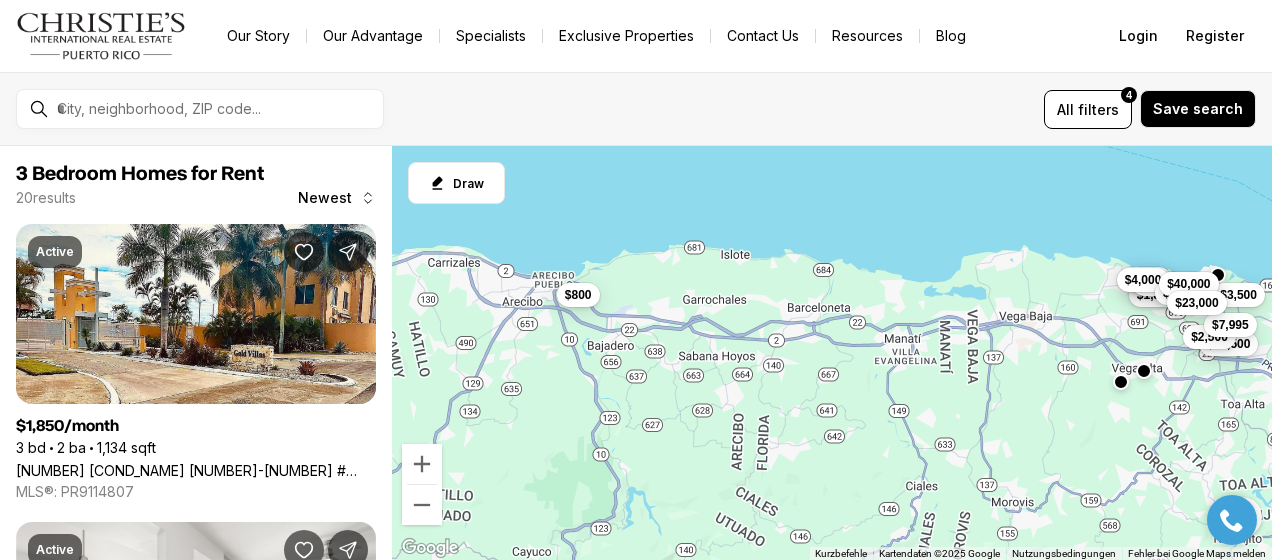 drag, startPoint x: 881, startPoint y: 420, endPoint x: 902, endPoint y: 421, distance: 21.023796 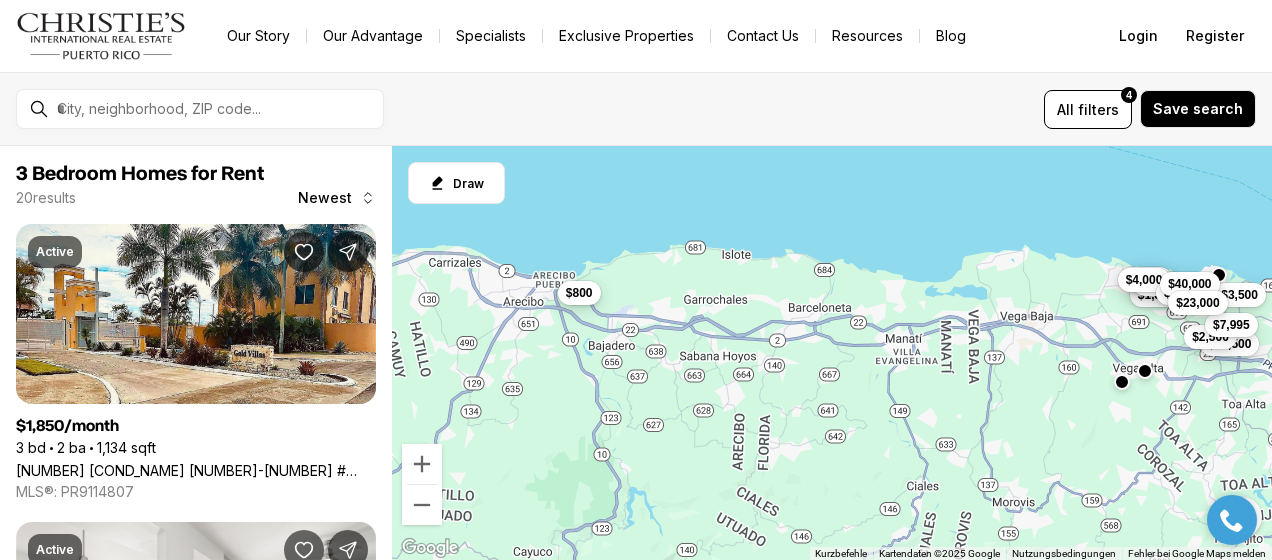 click on "$800" at bounding box center [579, 292] 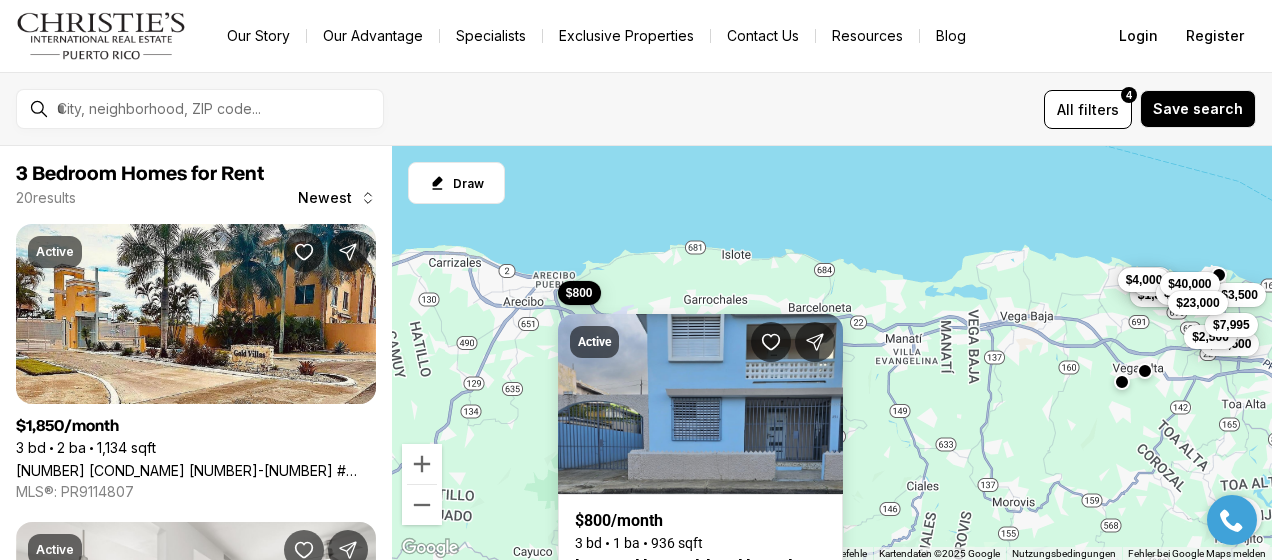 click on "[NUMBER] [STREET], [CITY] [STATE], [POSTAL_CODE]" at bounding box center [700, 565] 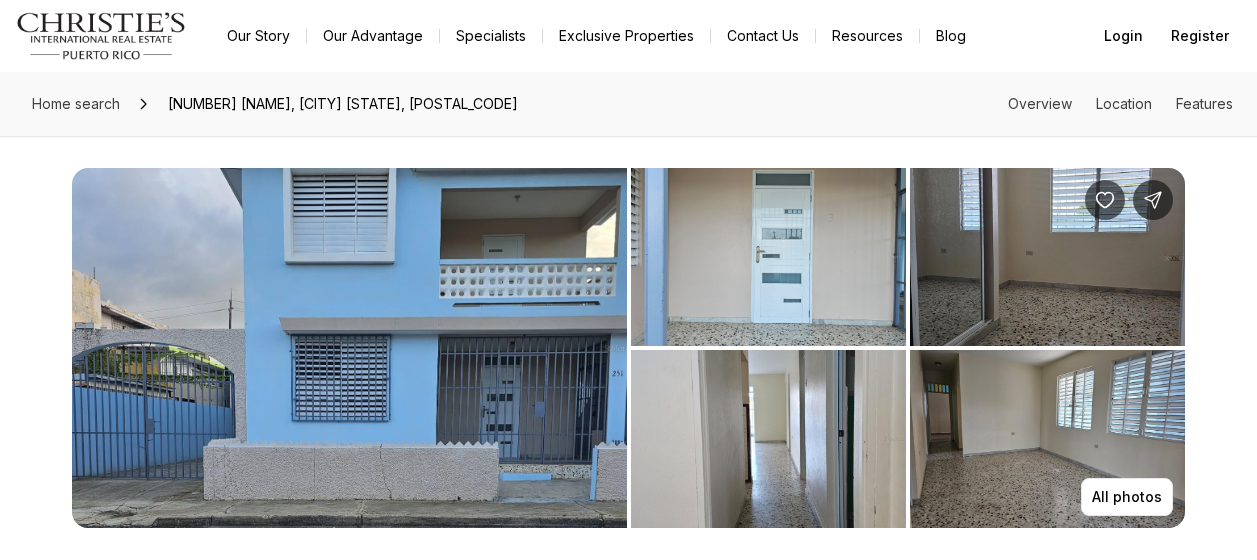 scroll, scrollTop: 0, scrollLeft: 0, axis: both 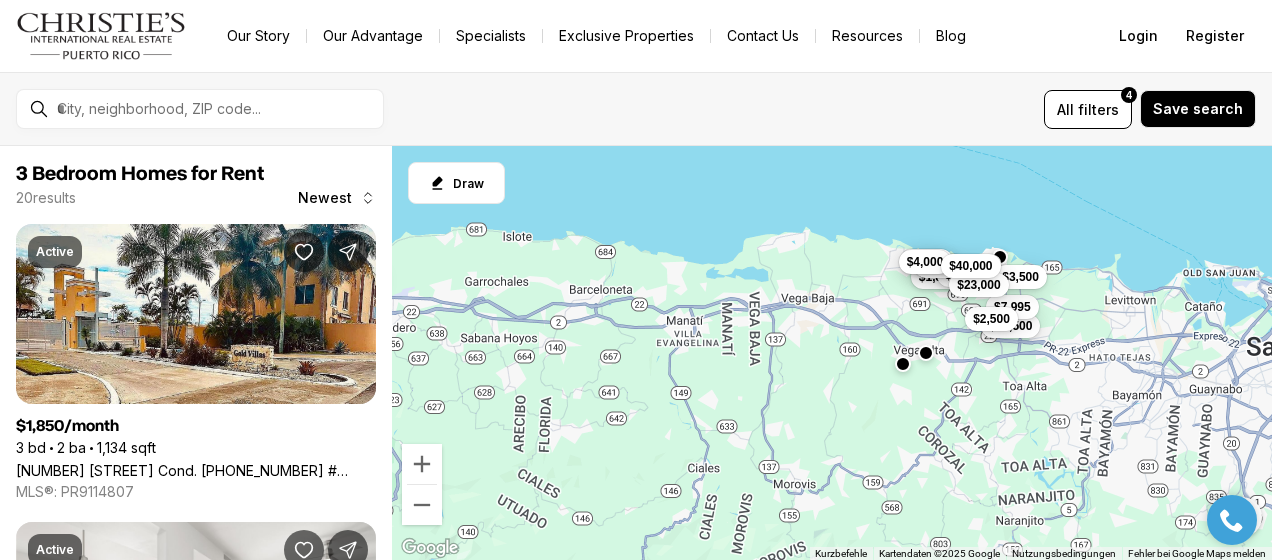 drag, startPoint x: 851, startPoint y: 349, endPoint x: 620, endPoint y: 326, distance: 232.1422 